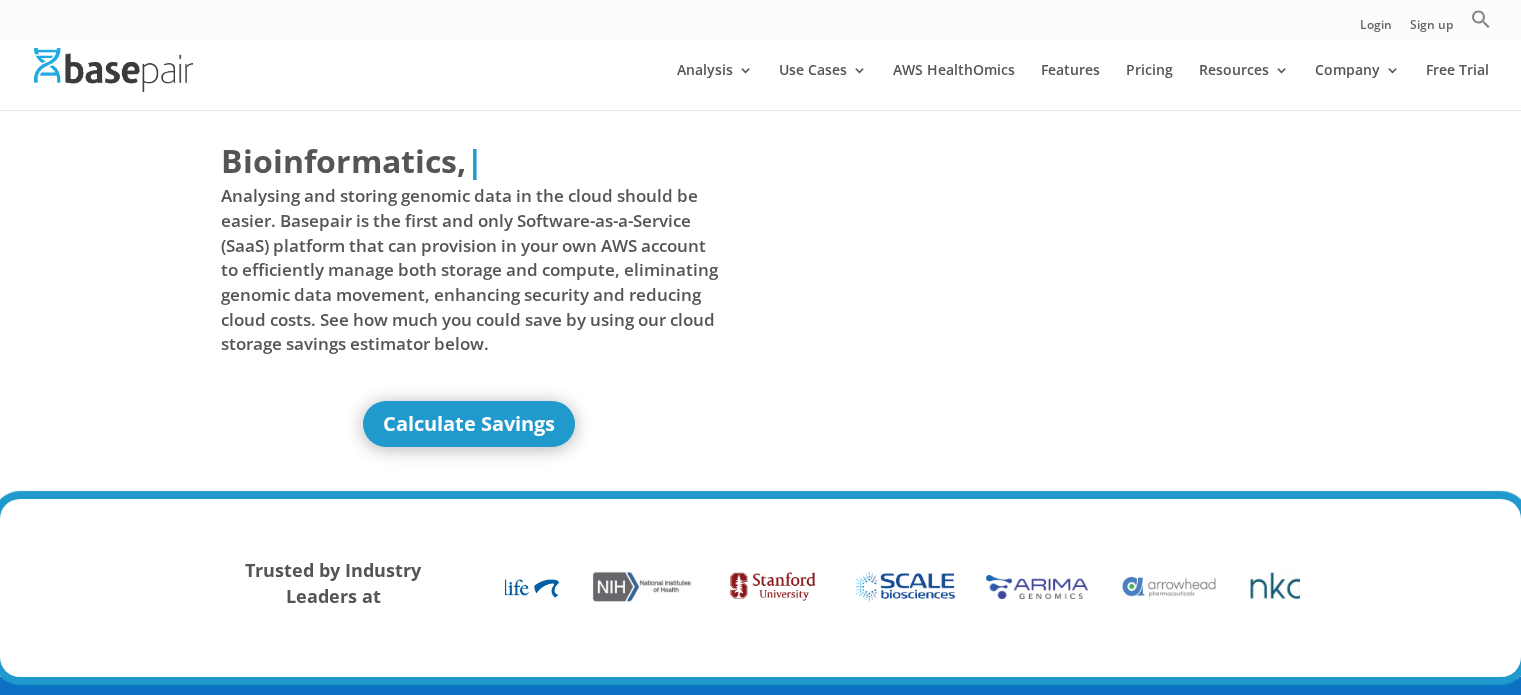 scroll, scrollTop: 0, scrollLeft: 0, axis: both 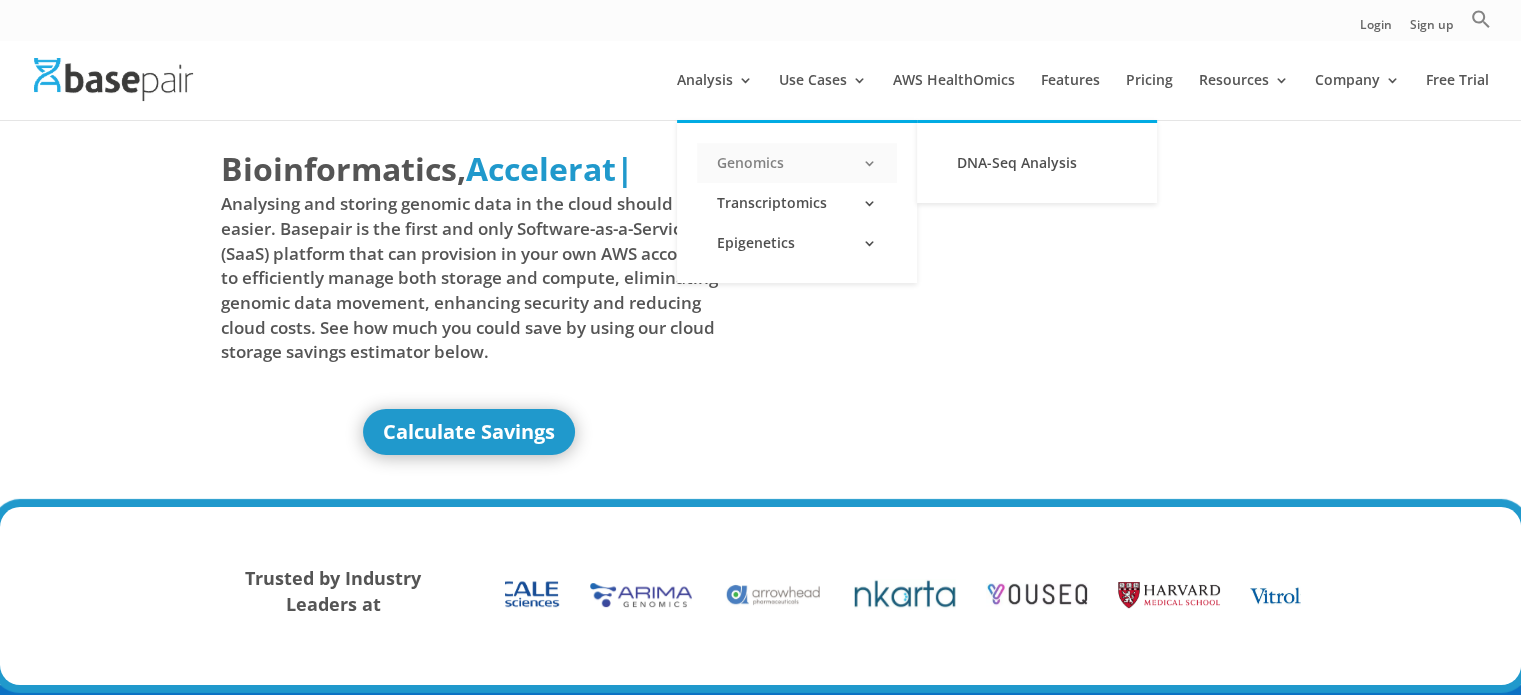 click on "Genomics" at bounding box center (797, 163) 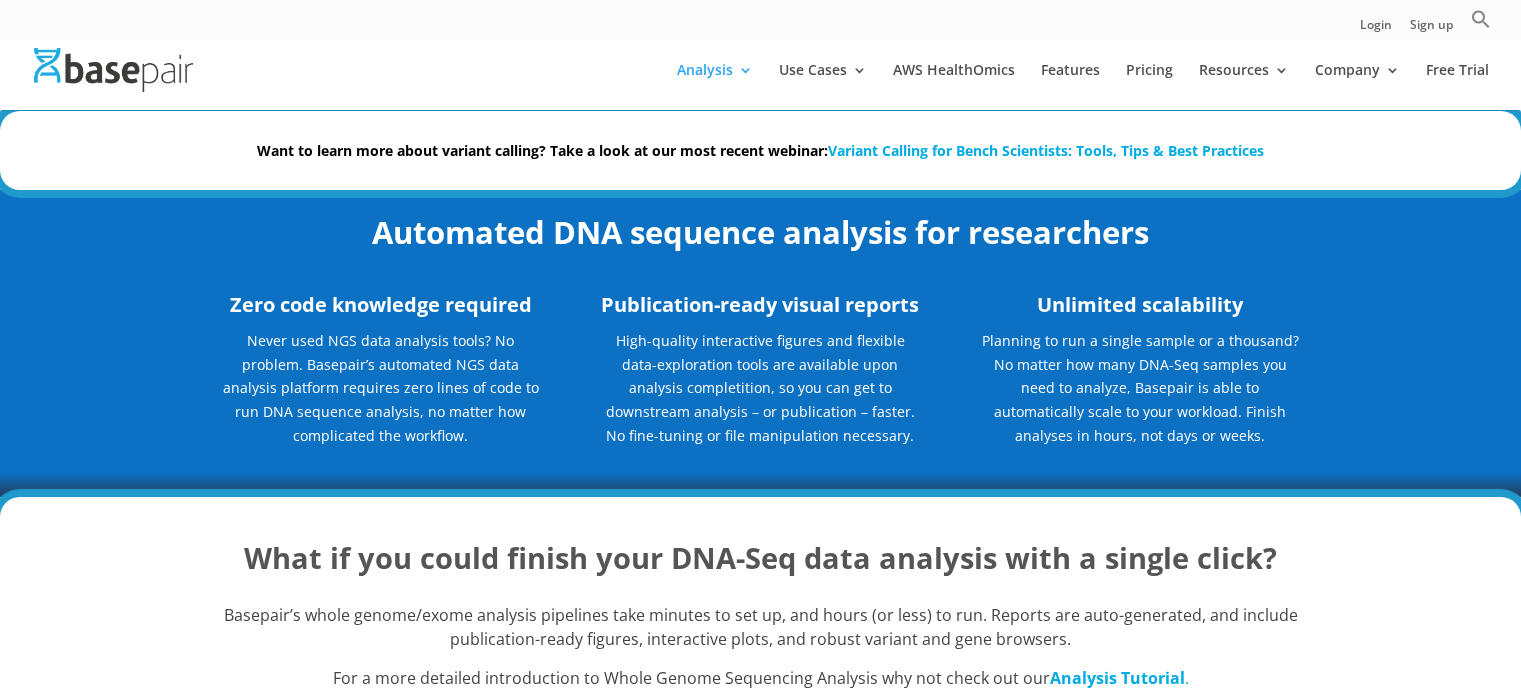 scroll, scrollTop: 0, scrollLeft: 0, axis: both 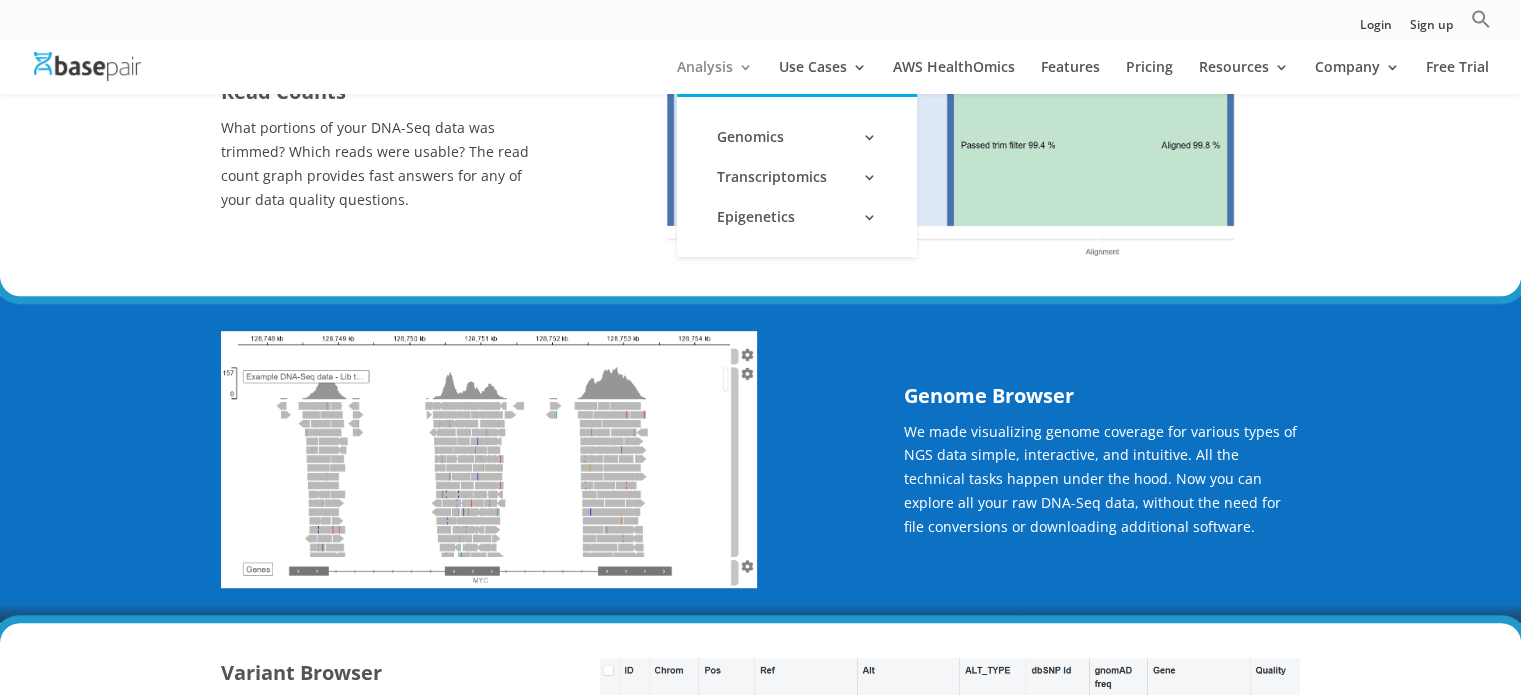 click on "Analysis" at bounding box center [715, 77] 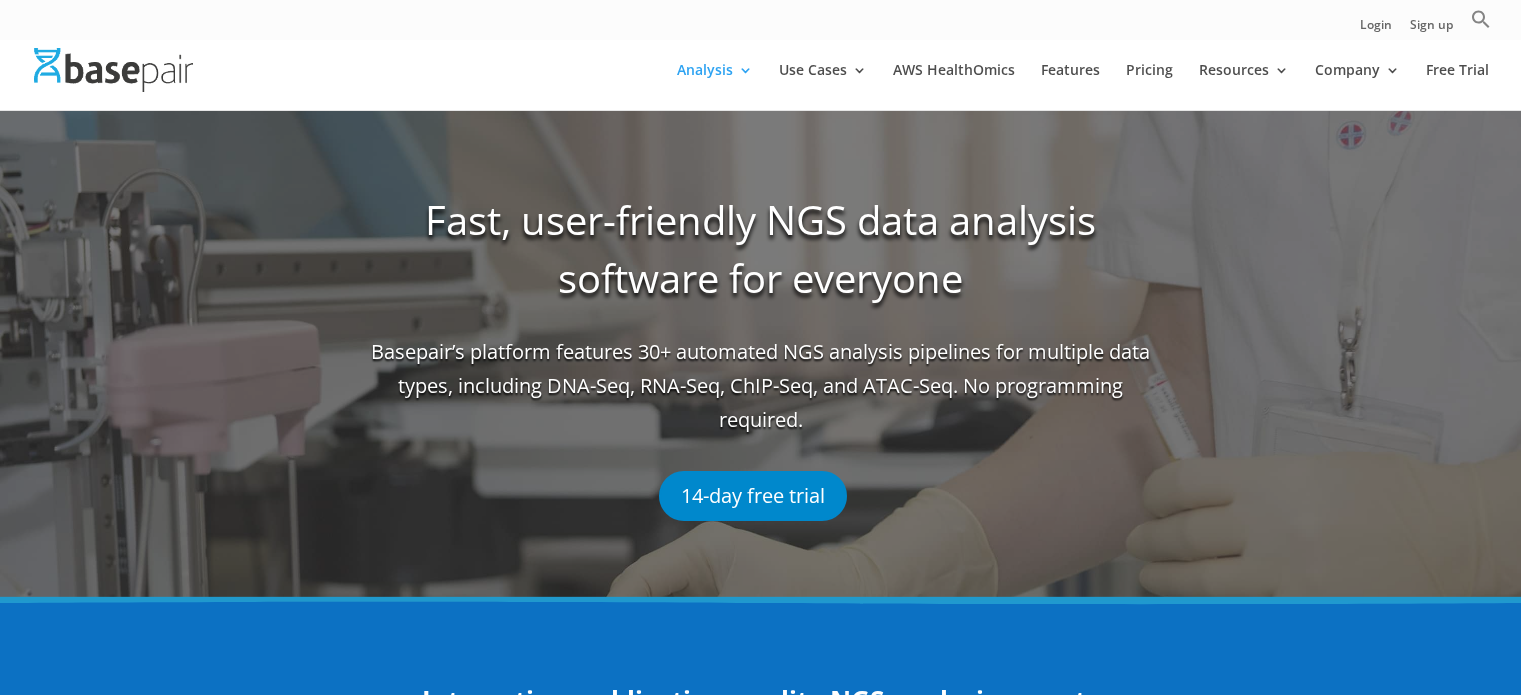scroll, scrollTop: 0, scrollLeft: 0, axis: both 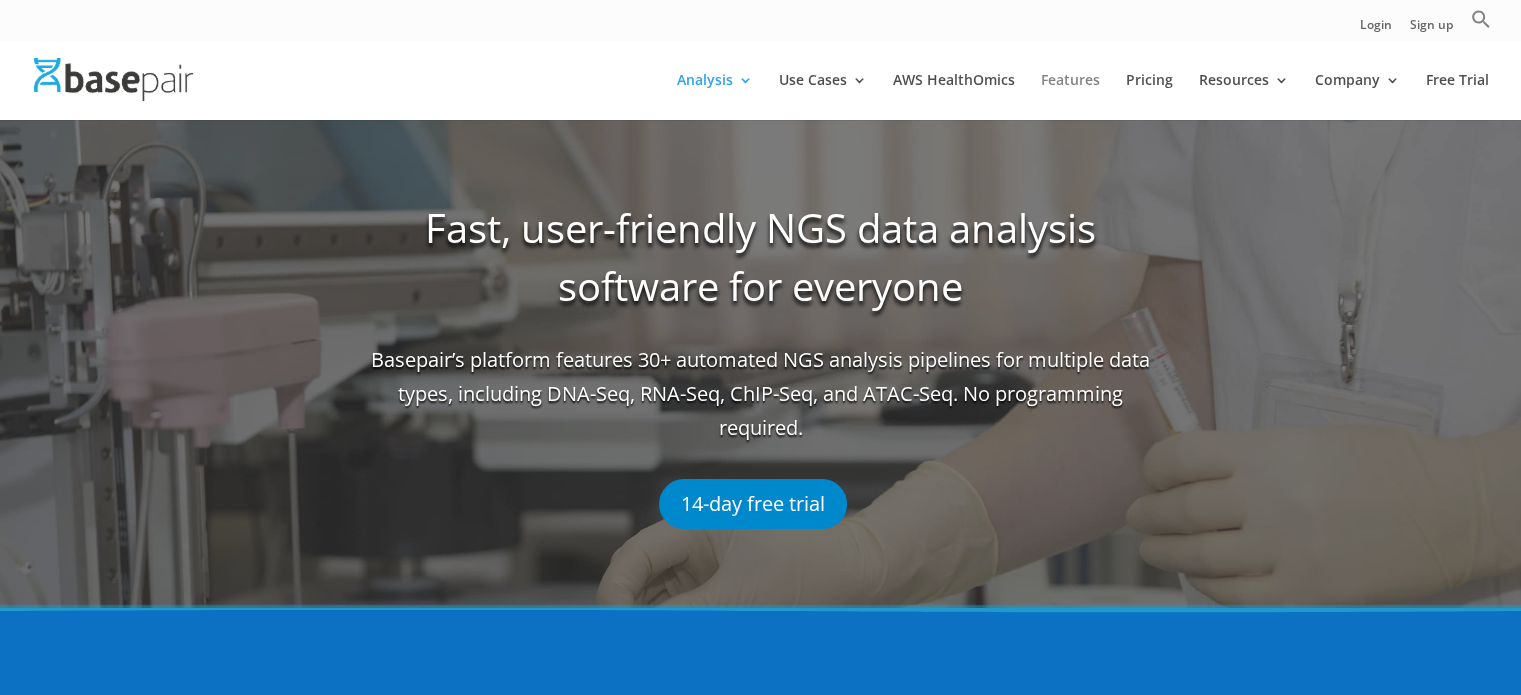 click on "Features" at bounding box center (1070, 96) 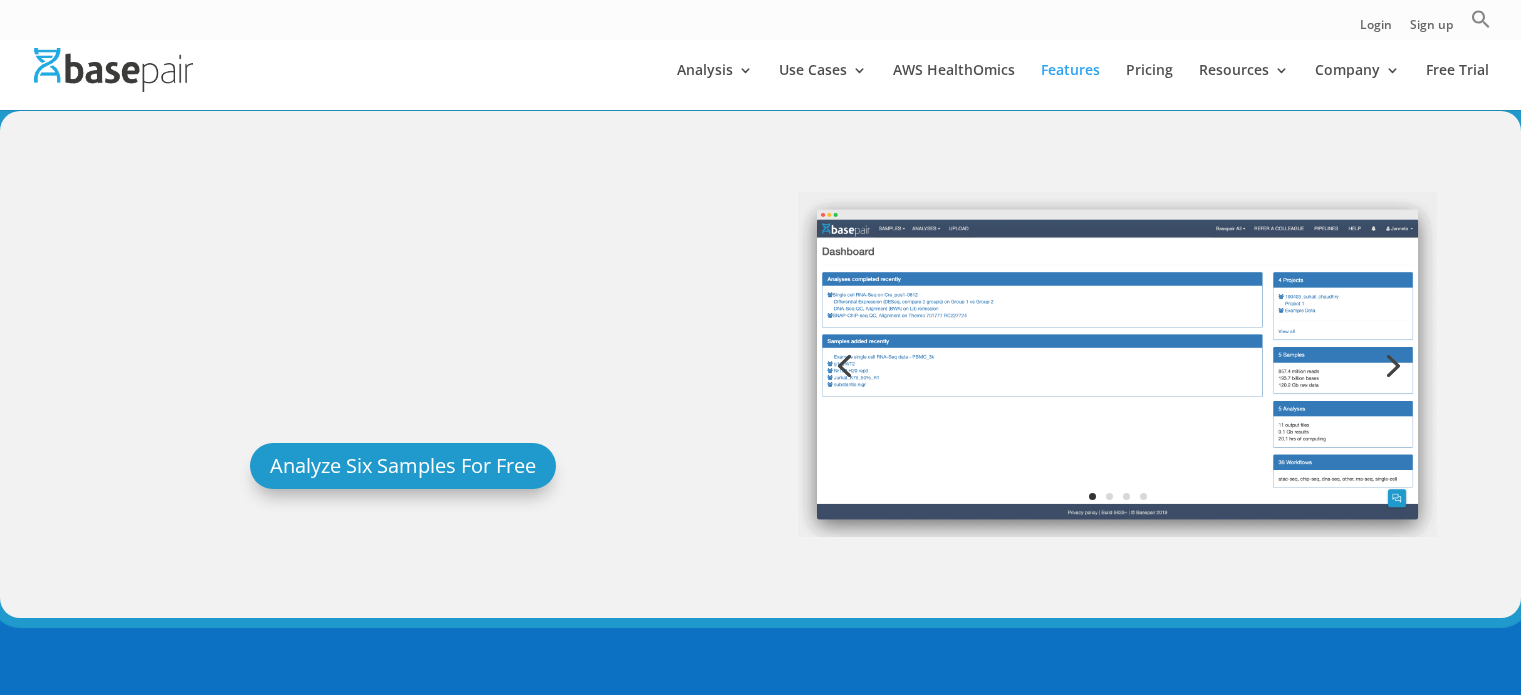scroll, scrollTop: 0, scrollLeft: 0, axis: both 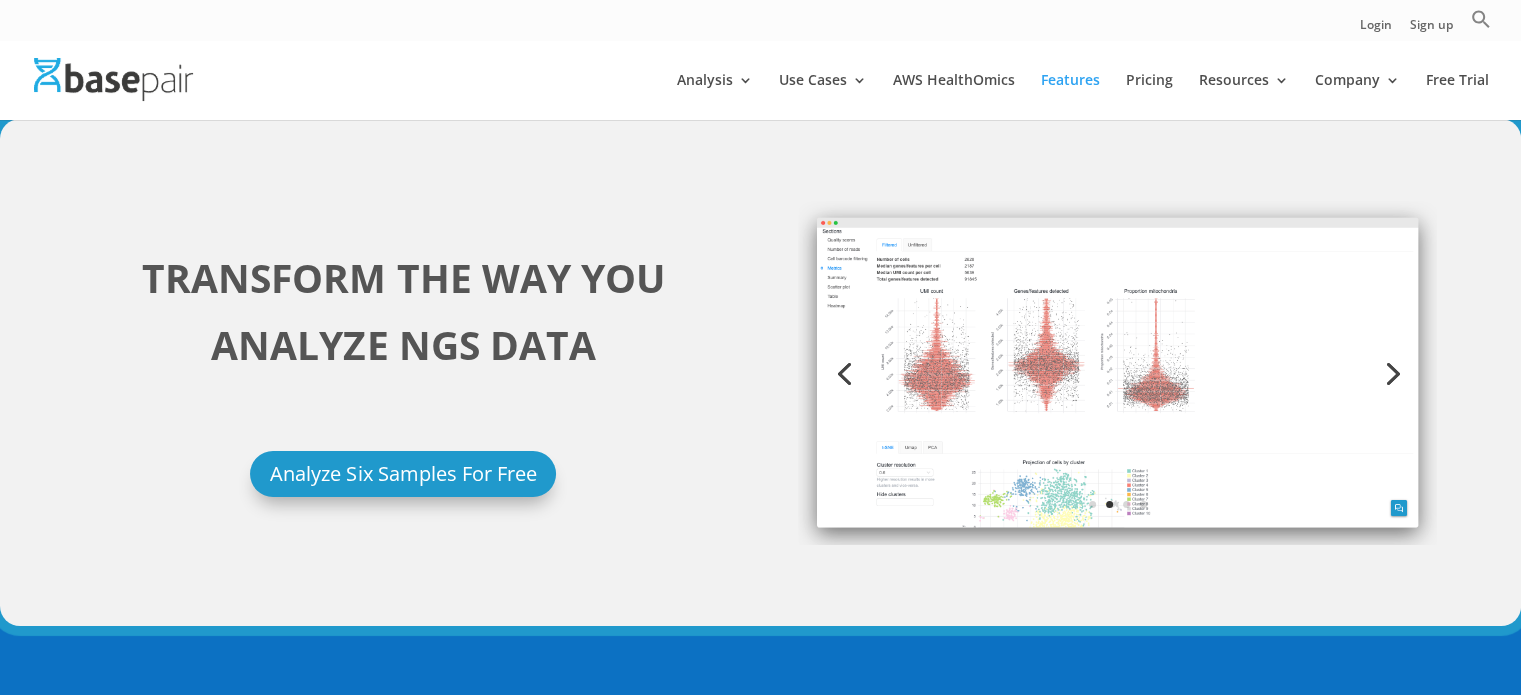 click on "Next" at bounding box center [1391, 372] 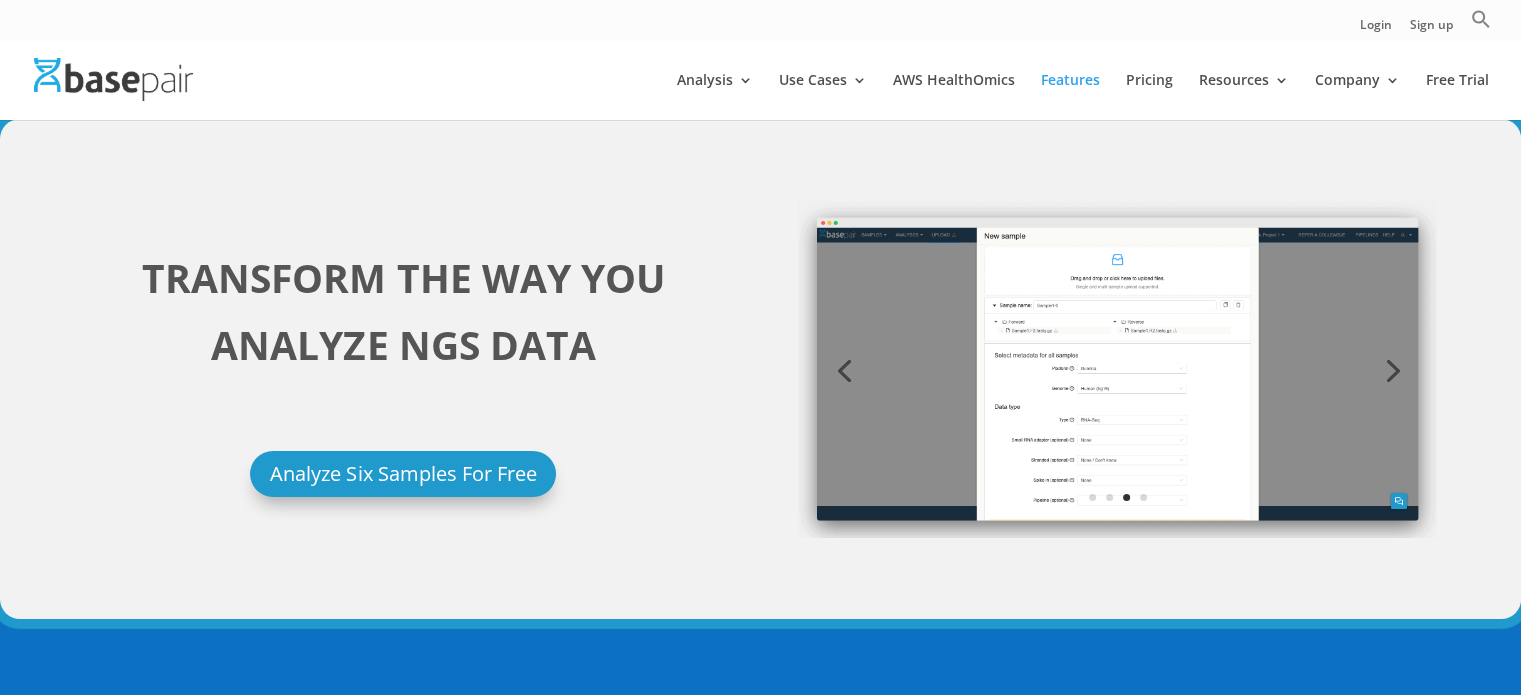 click at bounding box center (1118, 369) 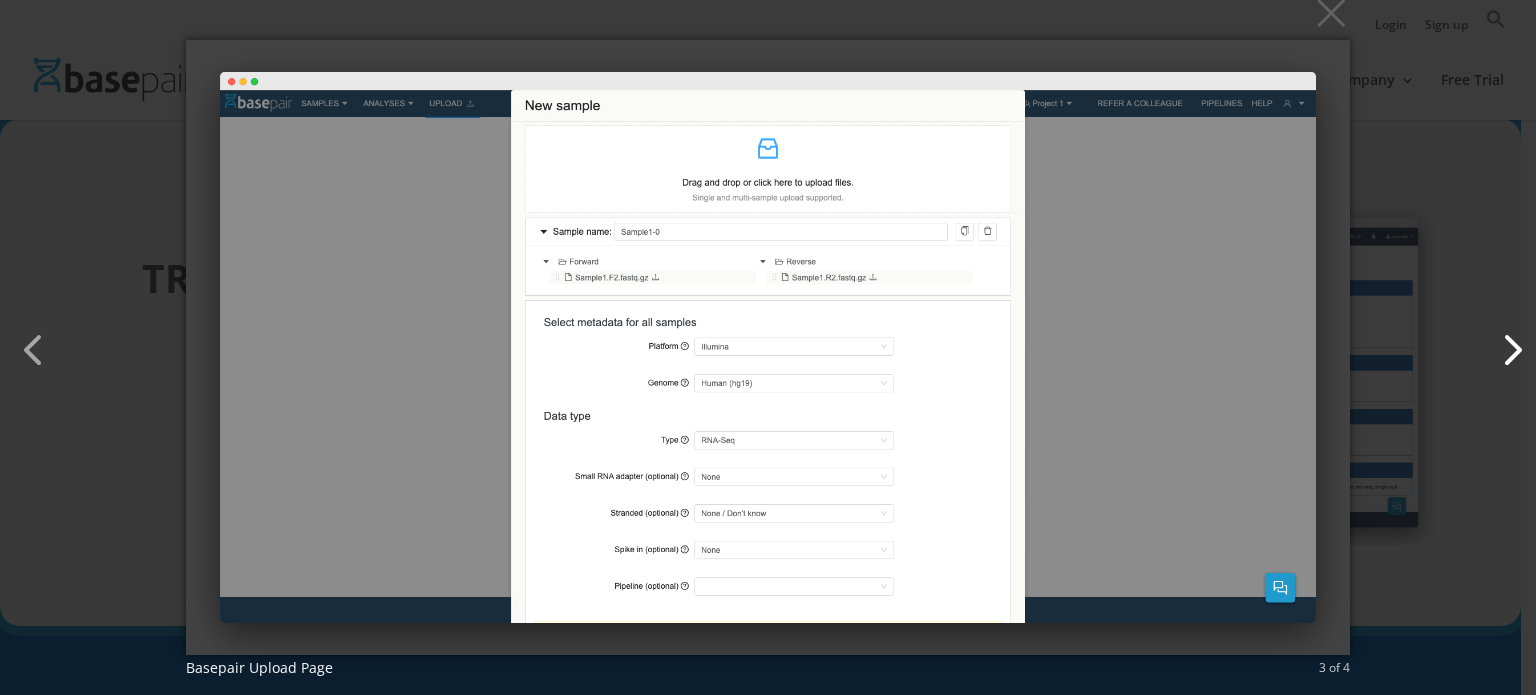 click at bounding box center (1502, 340) 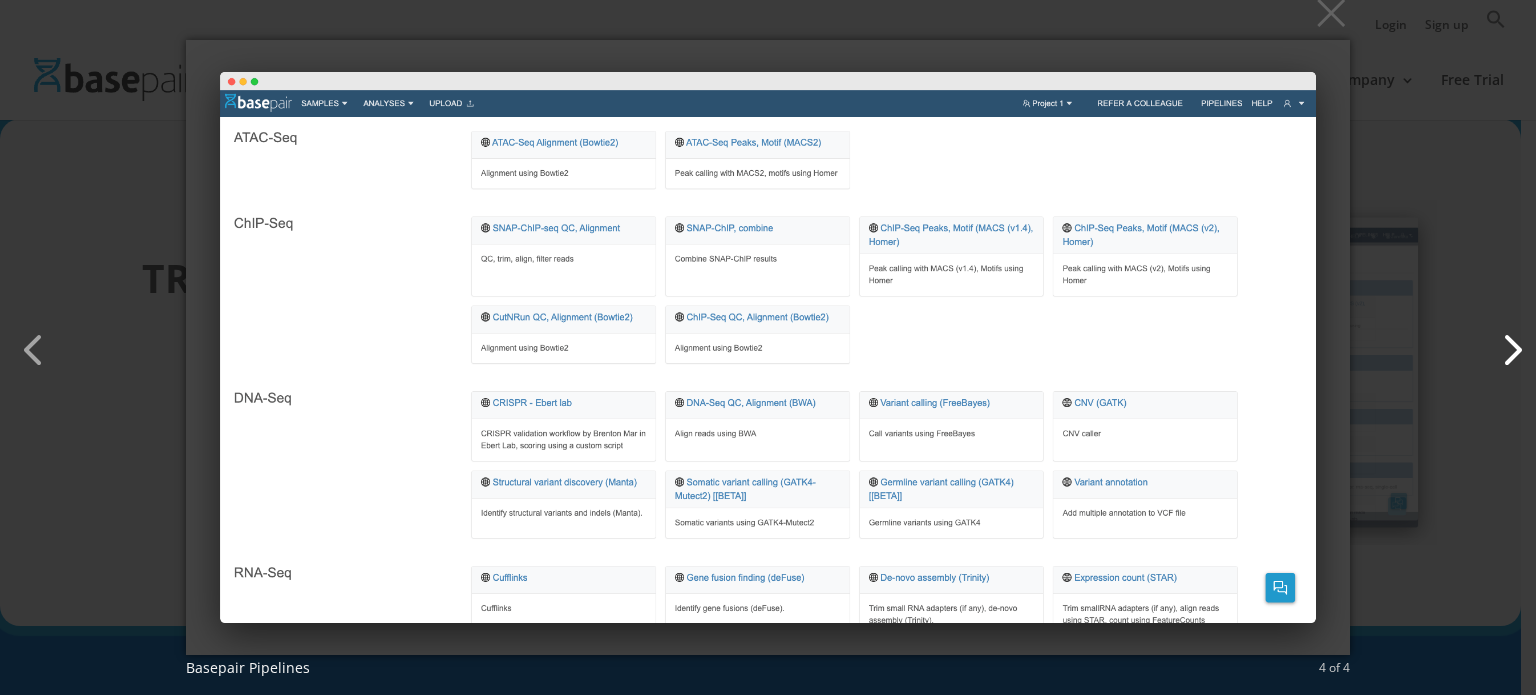 click at bounding box center (1502, 340) 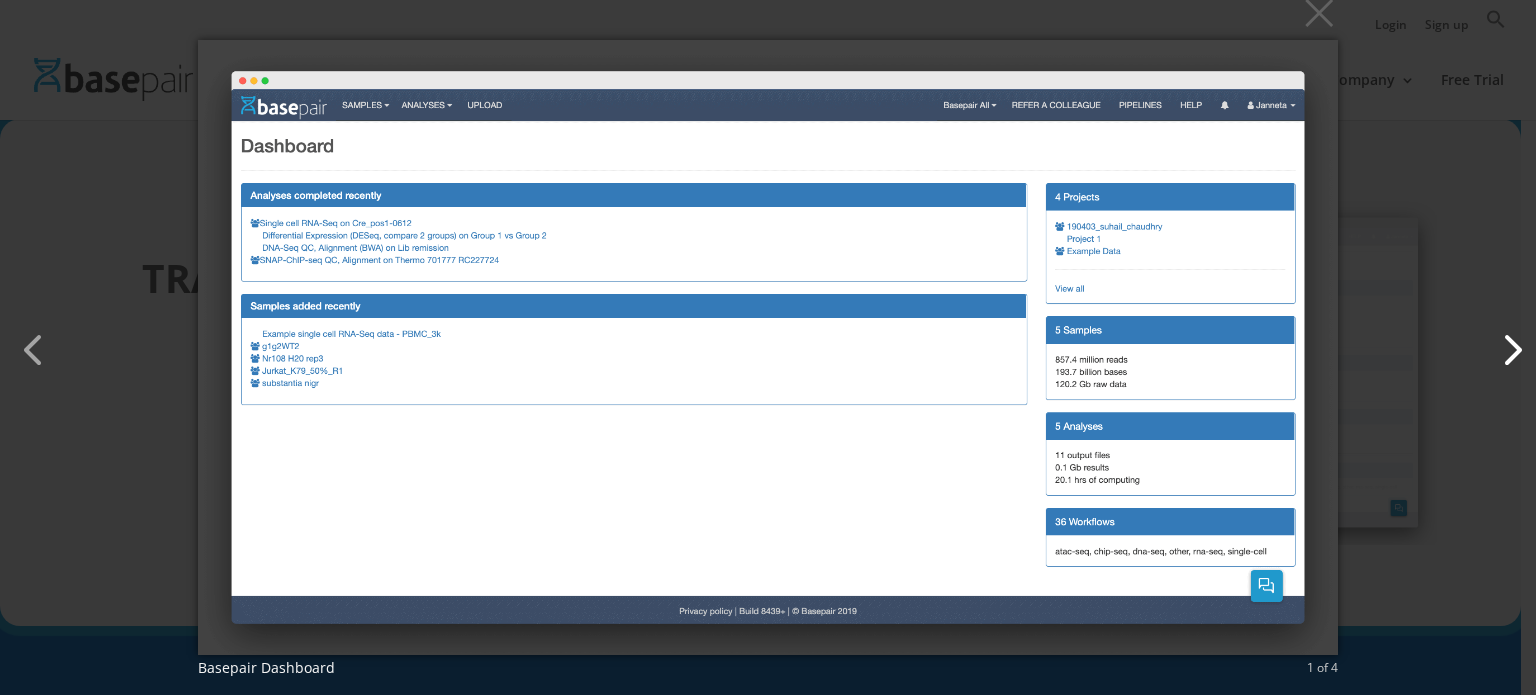 click at bounding box center [1502, 340] 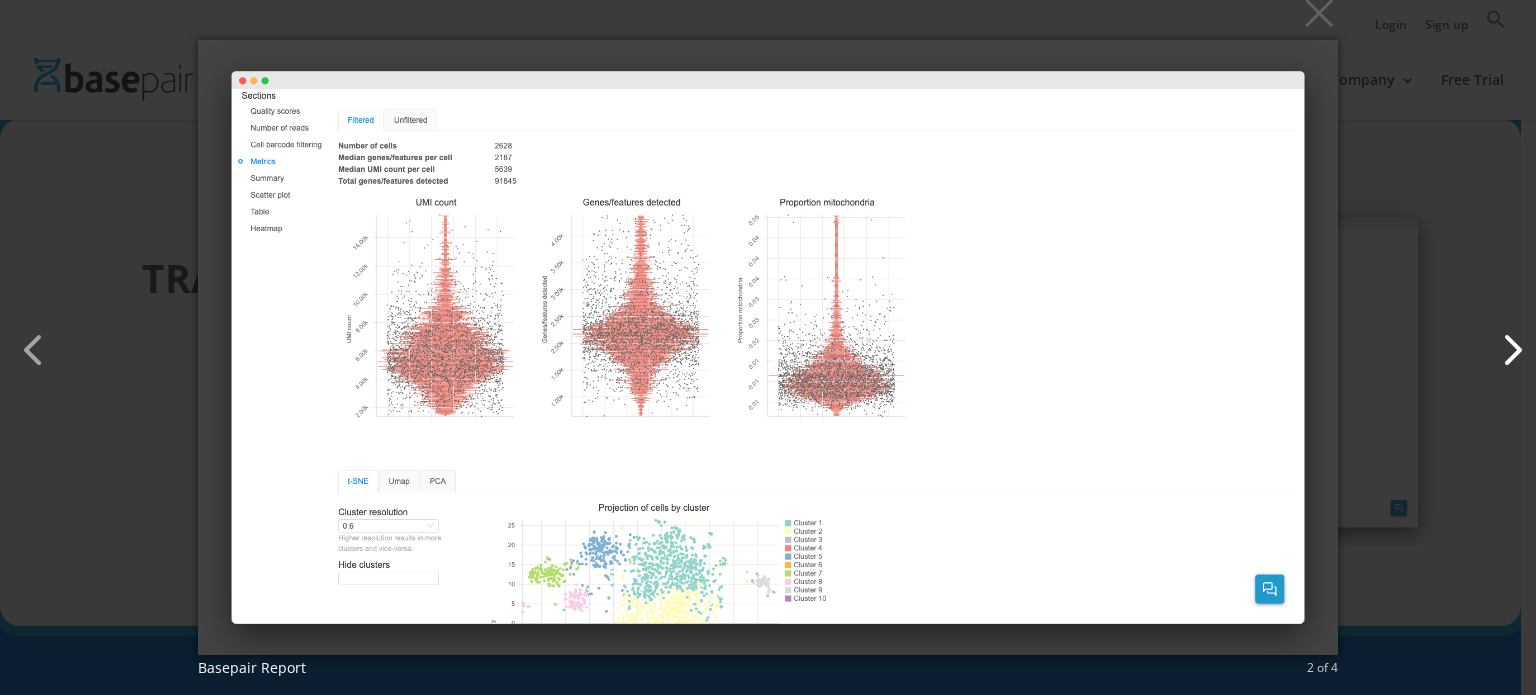 click at bounding box center [1502, 340] 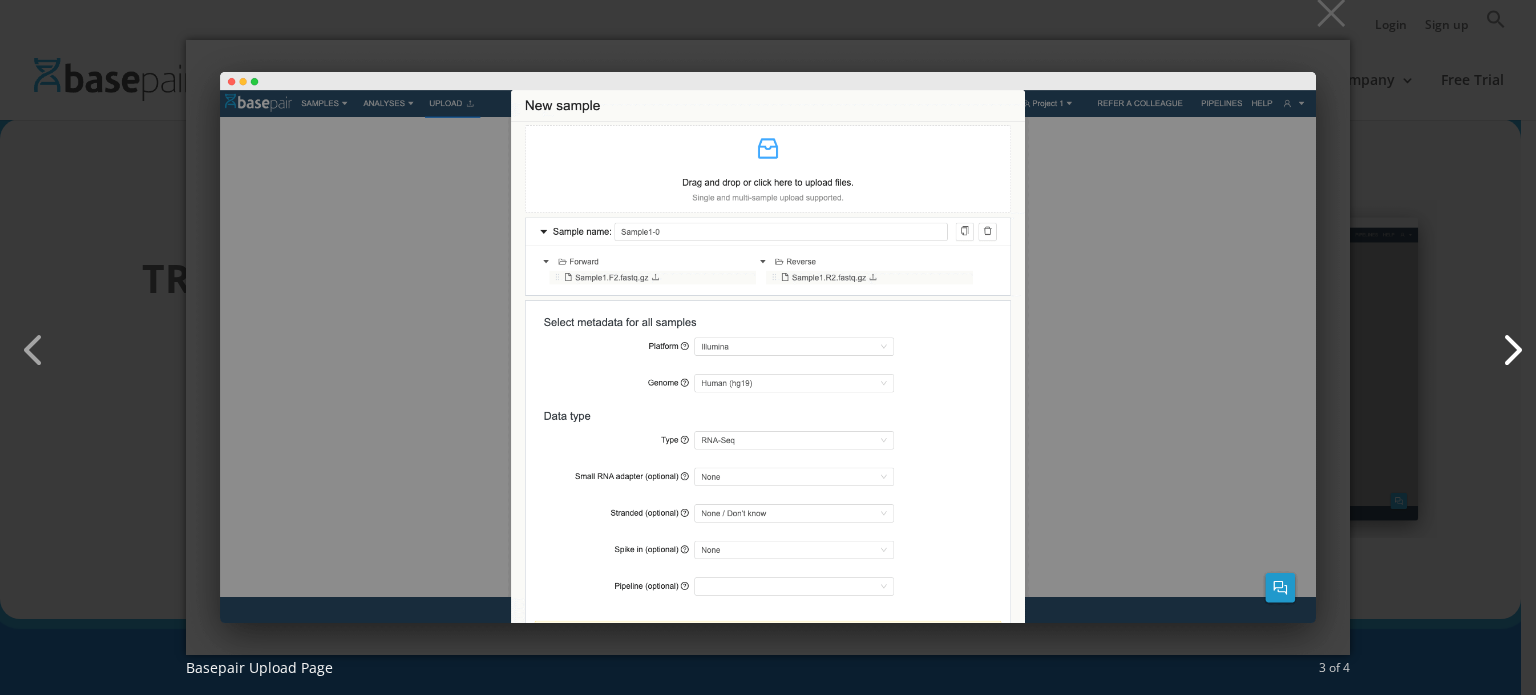 click at bounding box center (1502, 340) 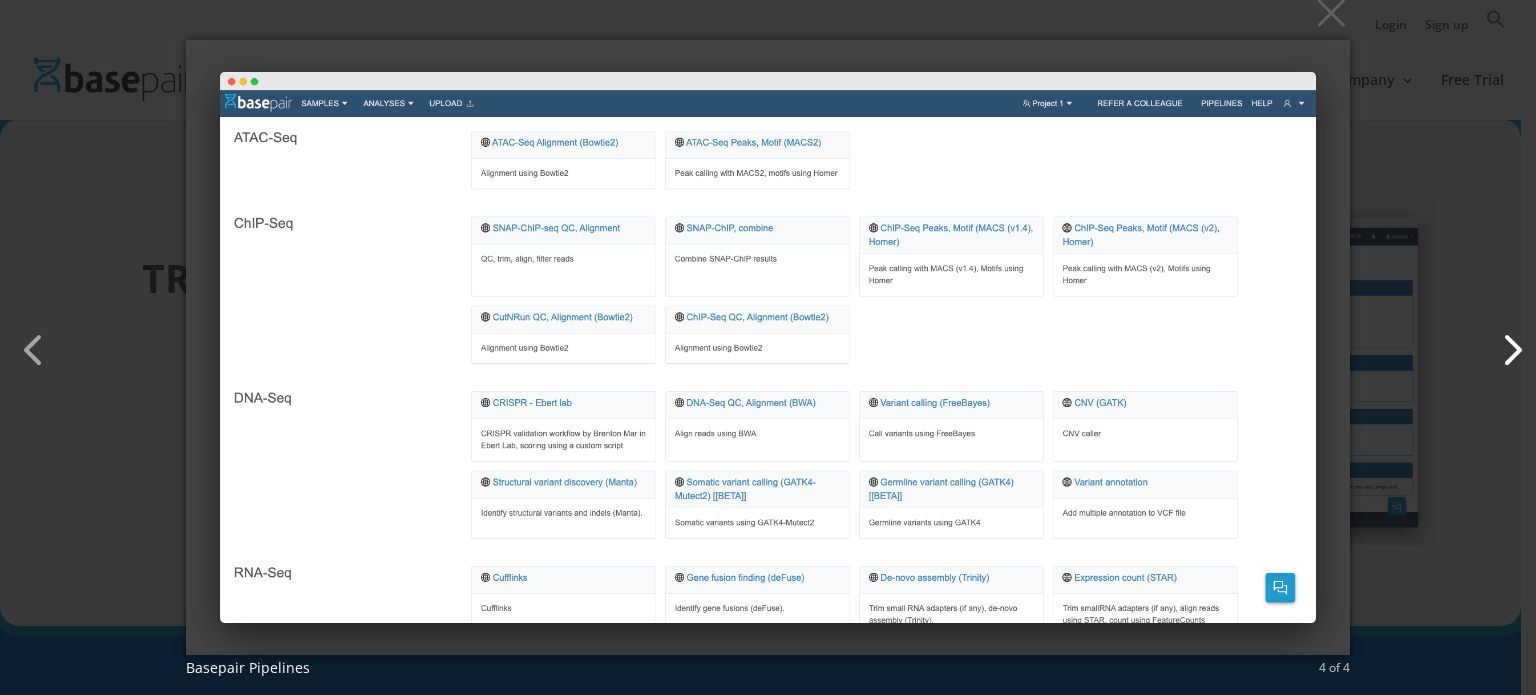 click at bounding box center (1502, 340) 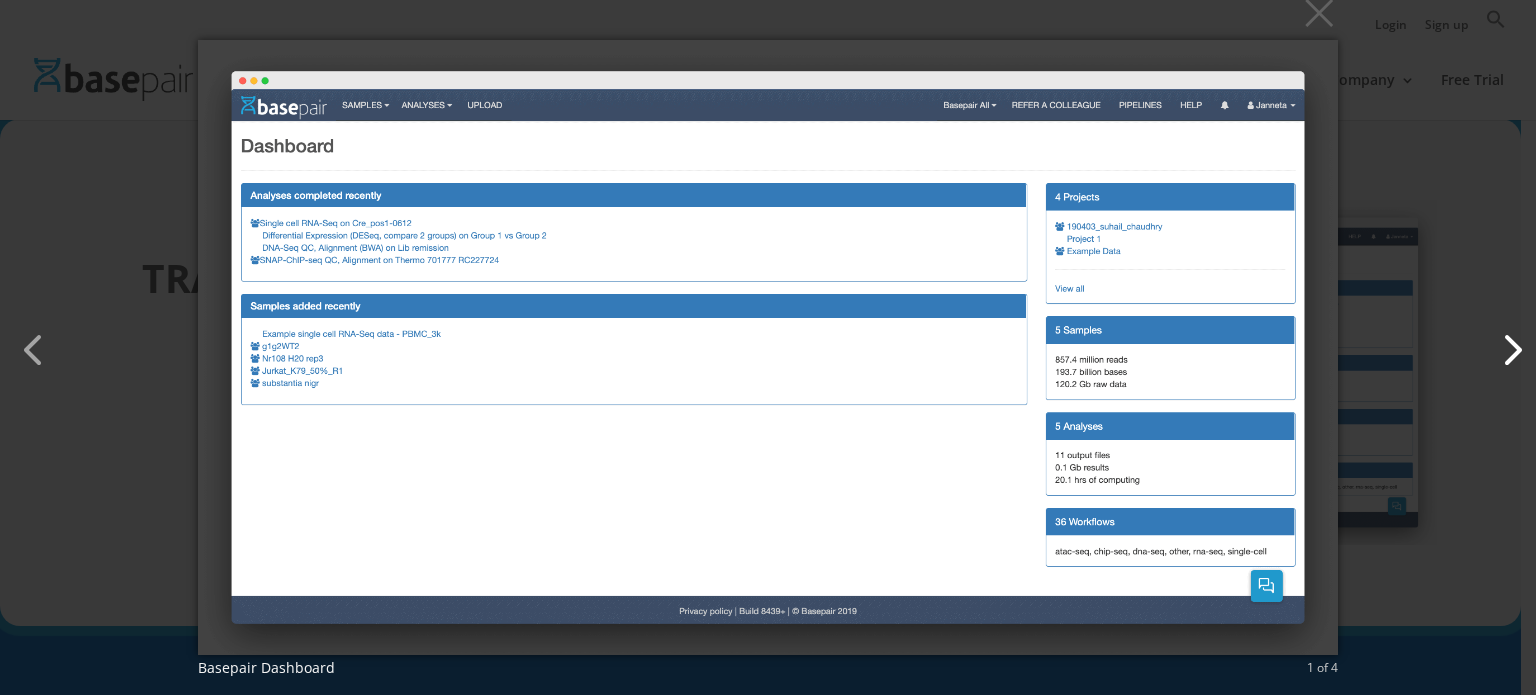 click at bounding box center [1502, 340] 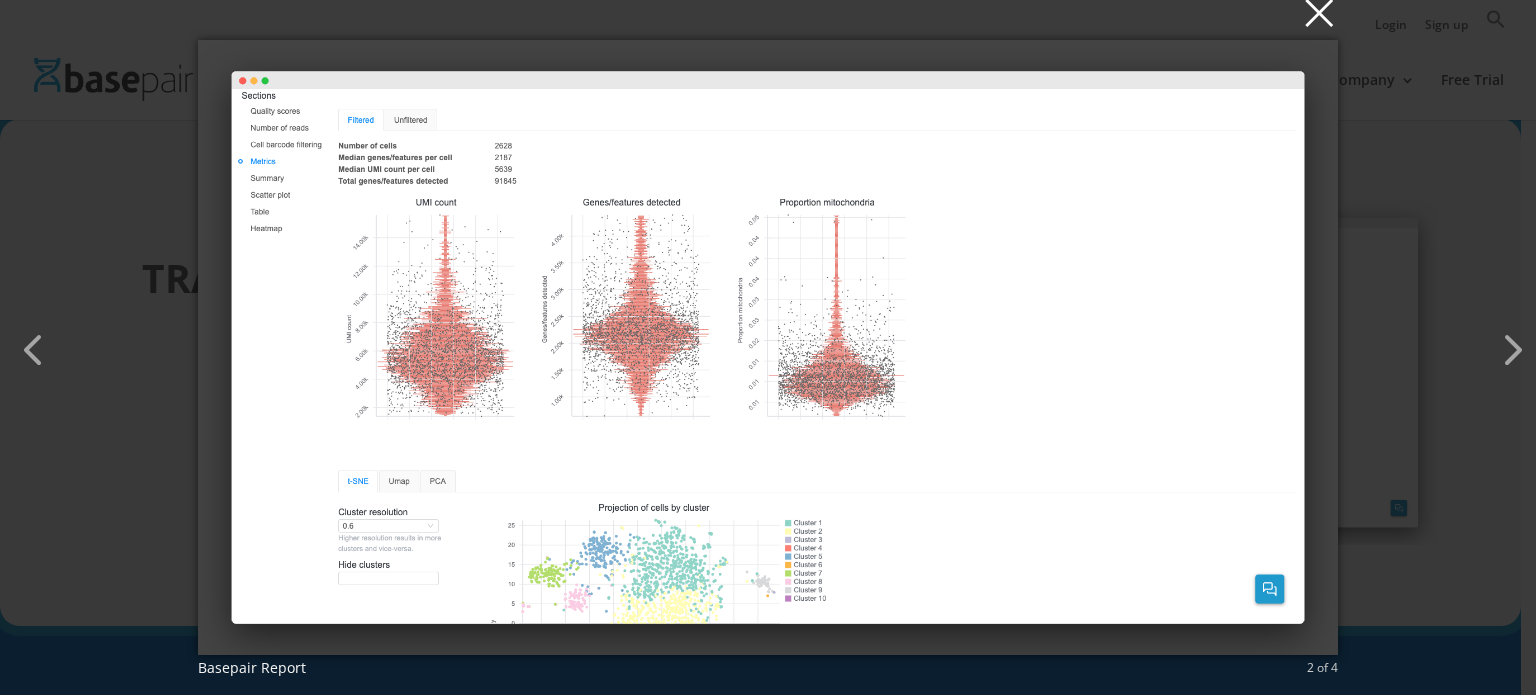 click on "×" at bounding box center [774, 12] 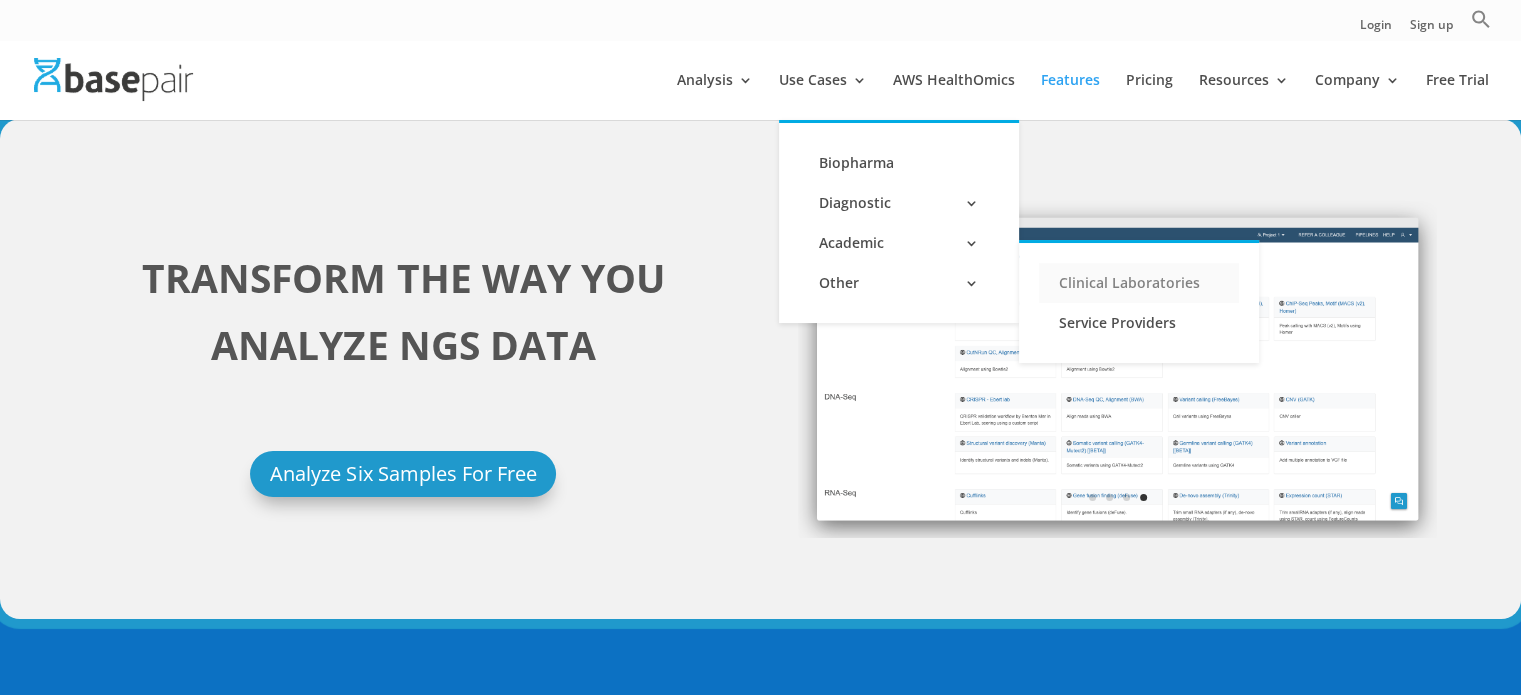 click on "Clinical Laboratories" at bounding box center [1139, 283] 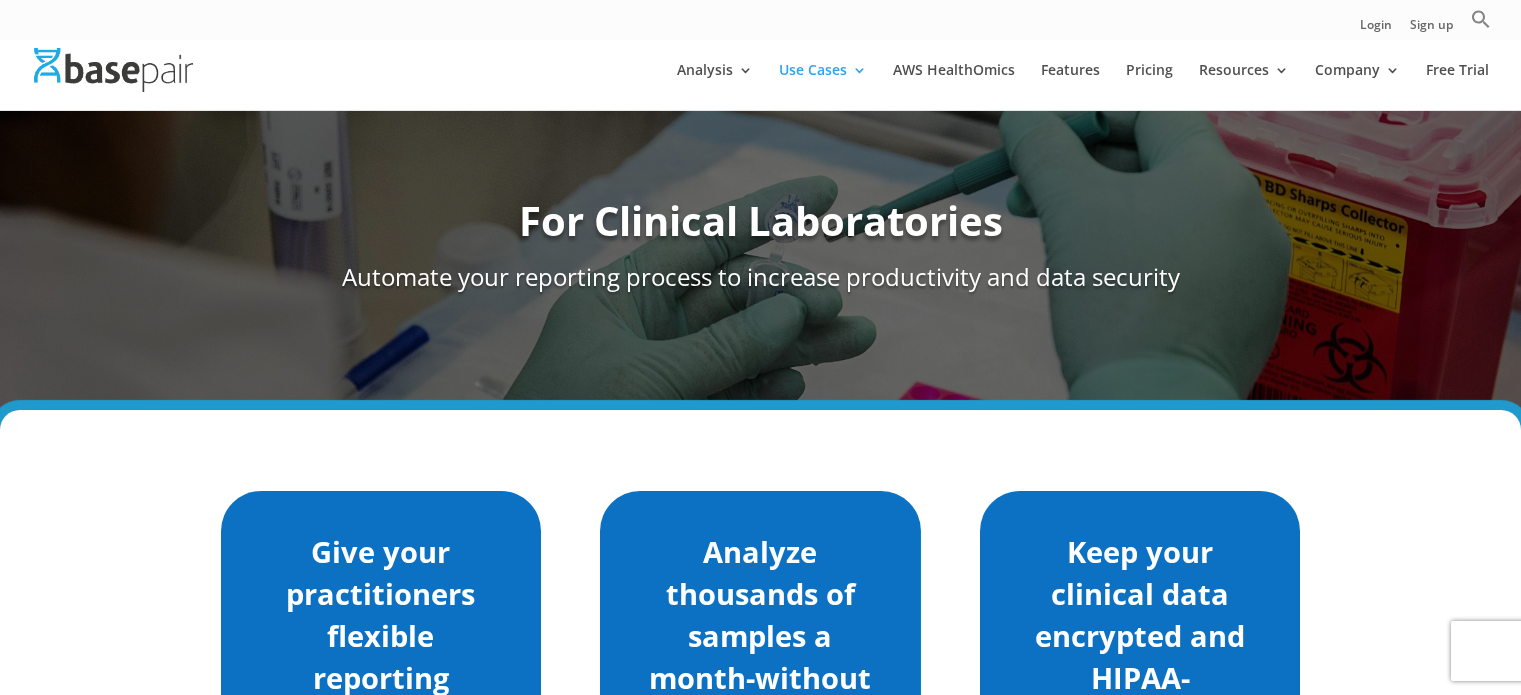 scroll, scrollTop: 0, scrollLeft: 0, axis: both 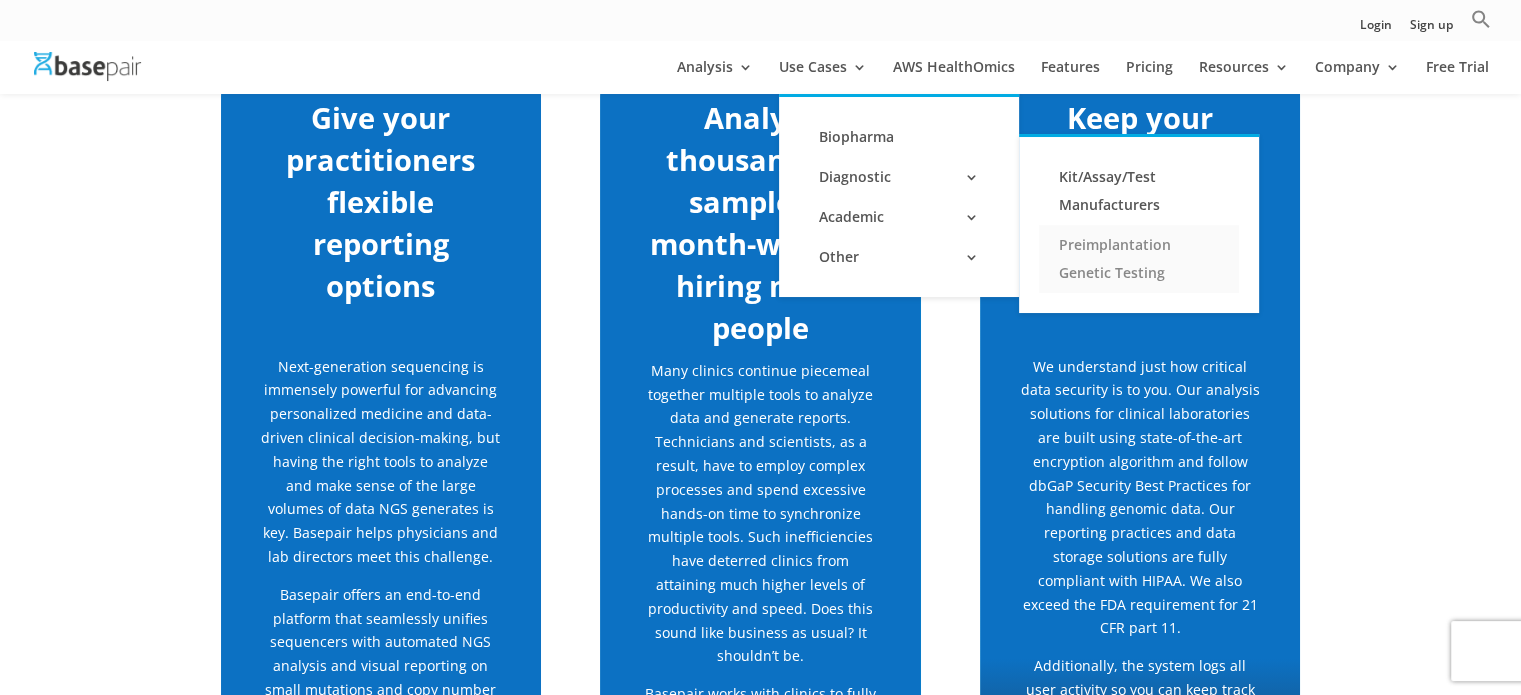 click on "Preimplantation Genetic Testing" at bounding box center (1139, 259) 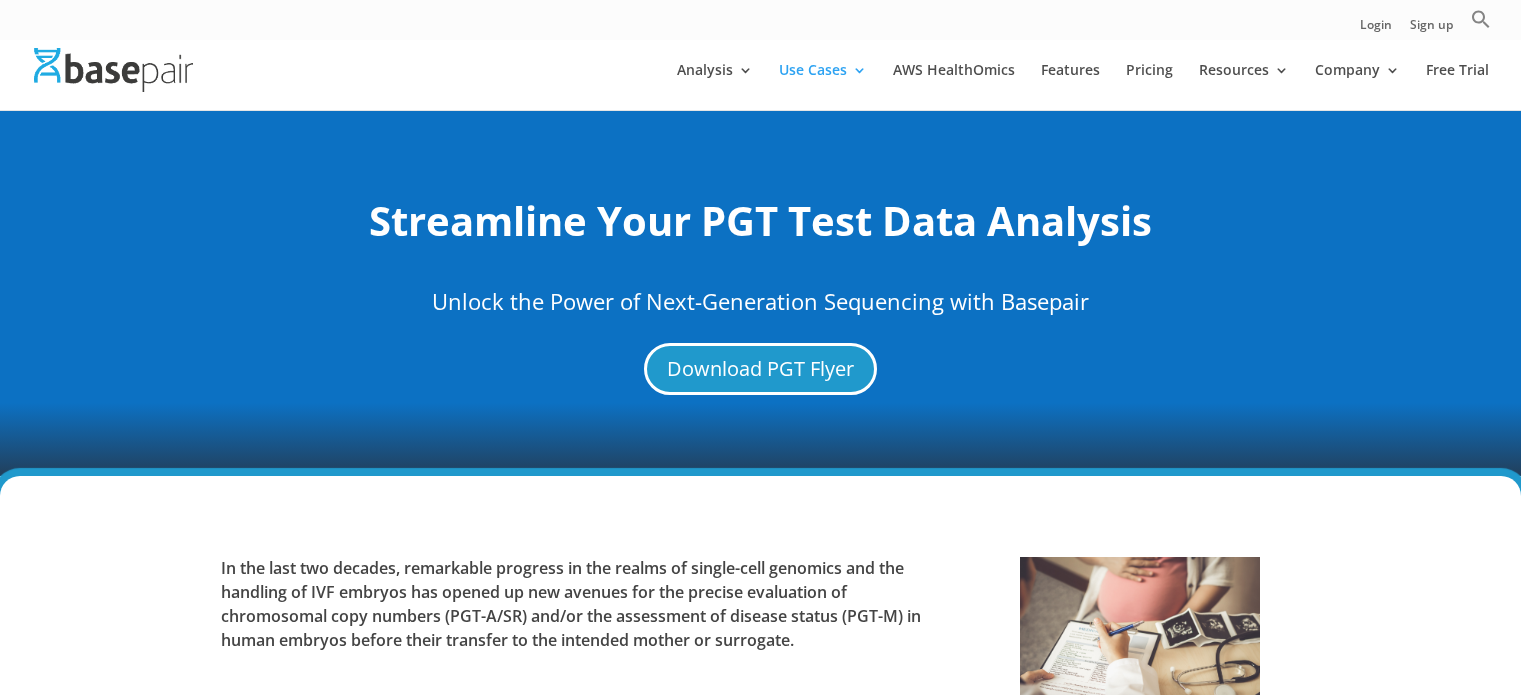 scroll, scrollTop: 0, scrollLeft: 0, axis: both 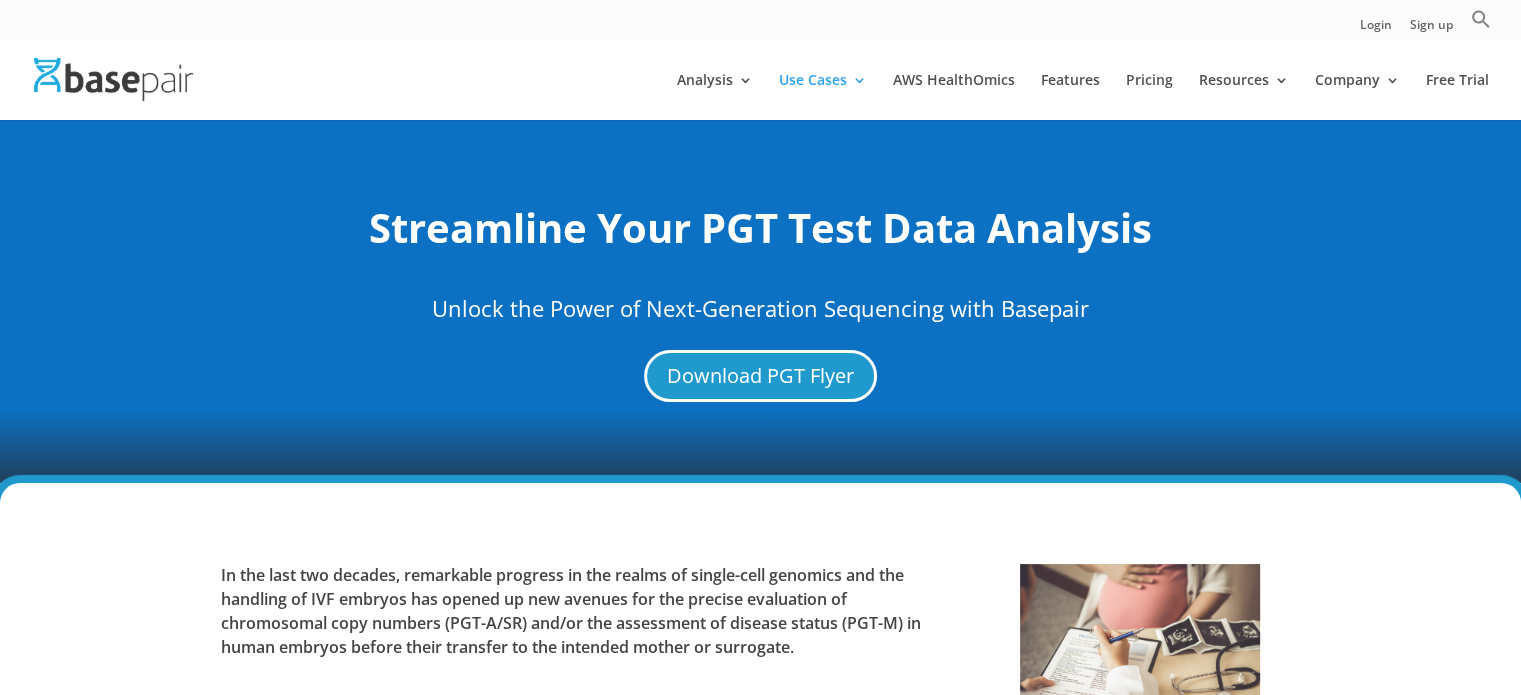 click on "In the last two decades, remarkable progress in the realms of single-cell genomics and the handling of IVF embryos has opened up new avenues for the precise evaluation of chromosomal copy numbers (PGT-A/SR) and/or the assessment of disease status (PGT-M) in human embryos before their transfer to the intended mother or surrogate." at bounding box center (760, 644) 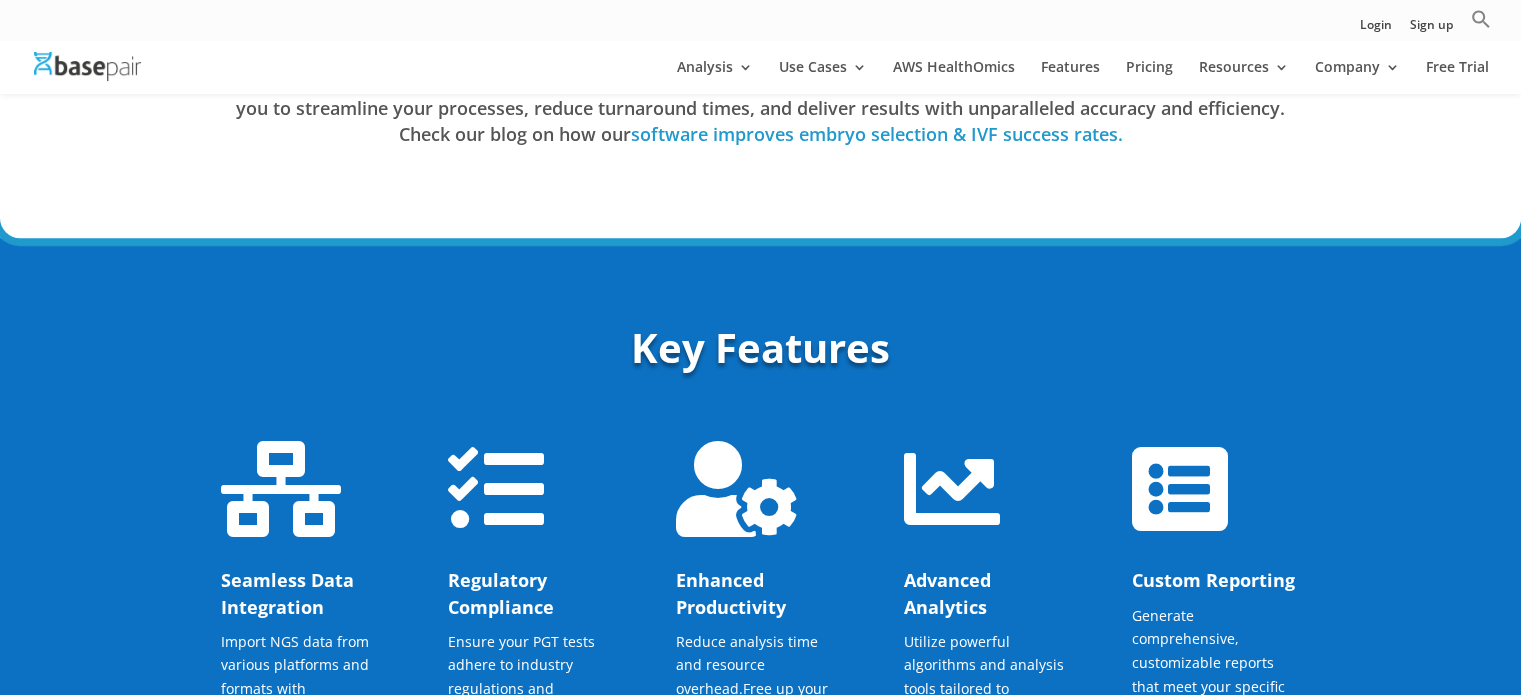 scroll, scrollTop: 1144, scrollLeft: 0, axis: vertical 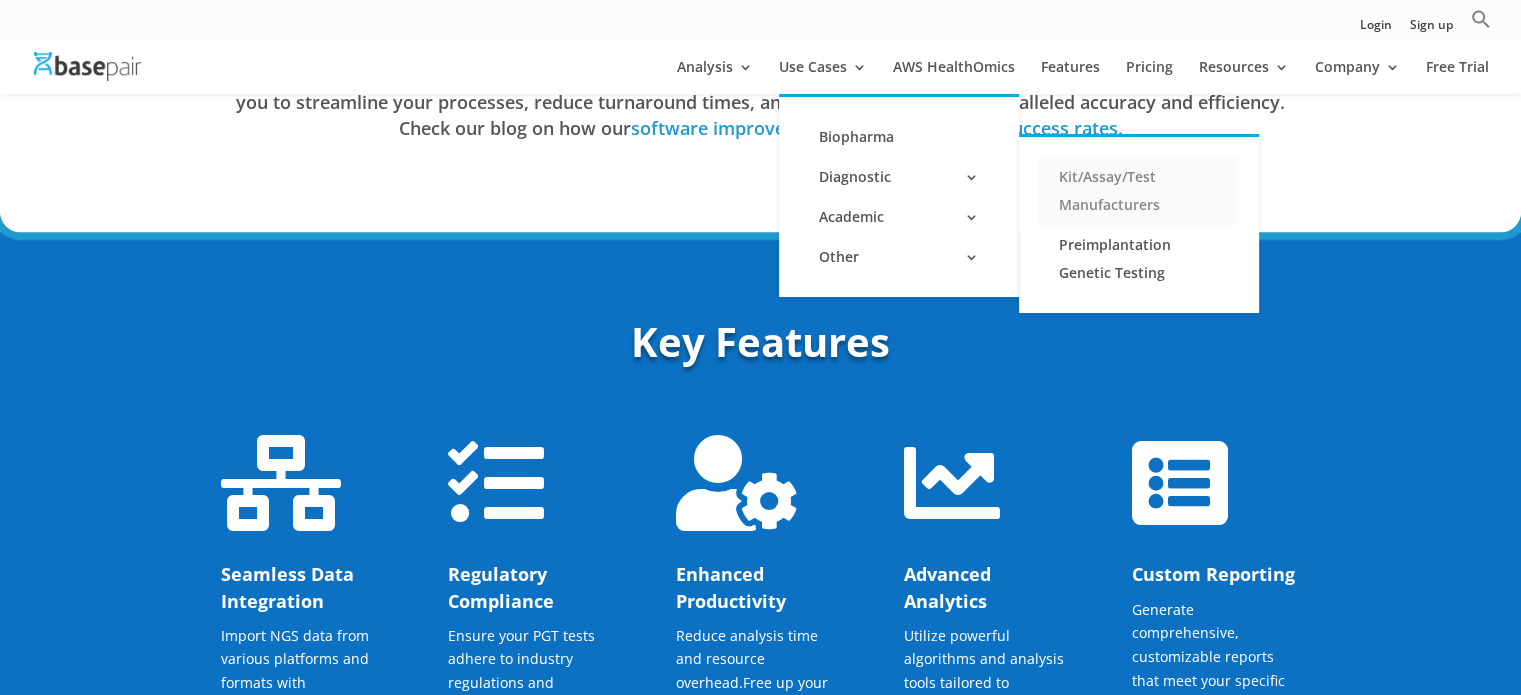 click on "Kit/Assay/Test Manufacturers" at bounding box center [1139, 191] 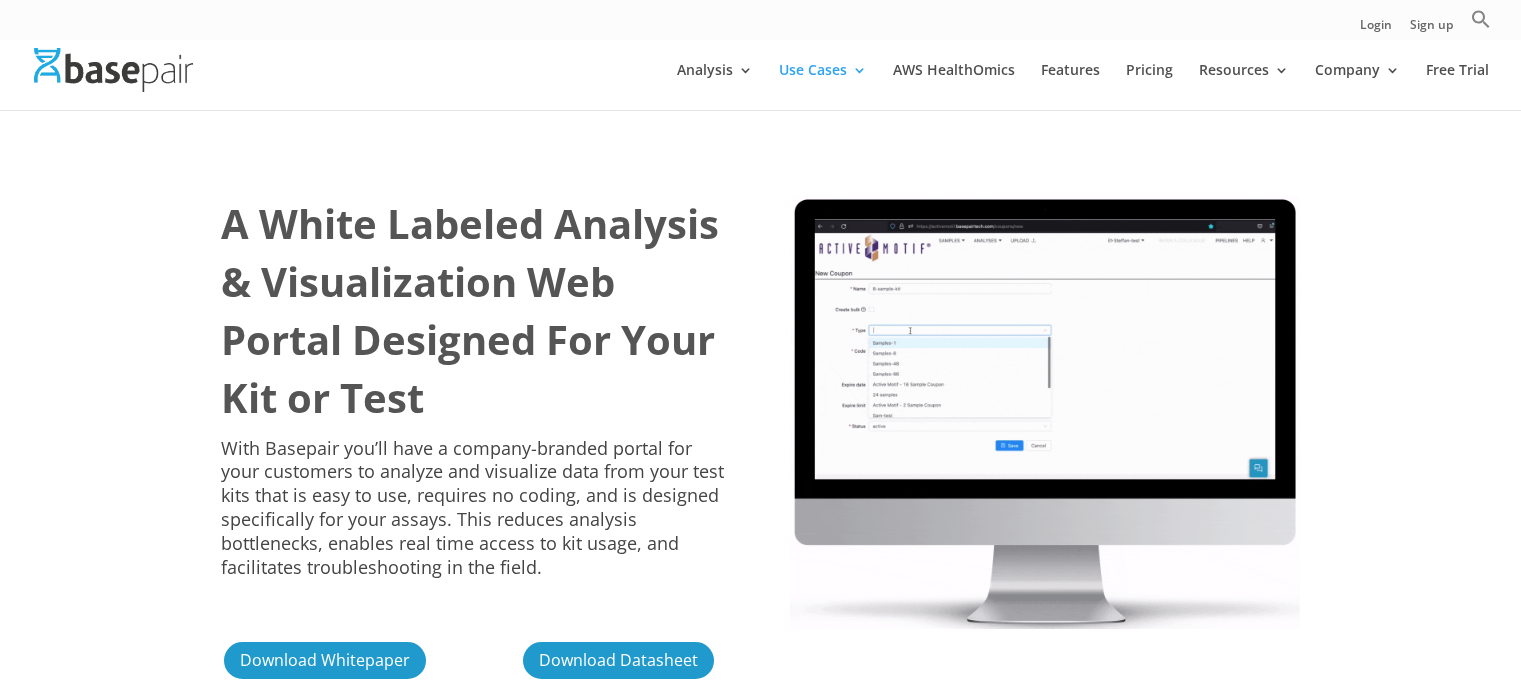 scroll, scrollTop: 0, scrollLeft: 0, axis: both 